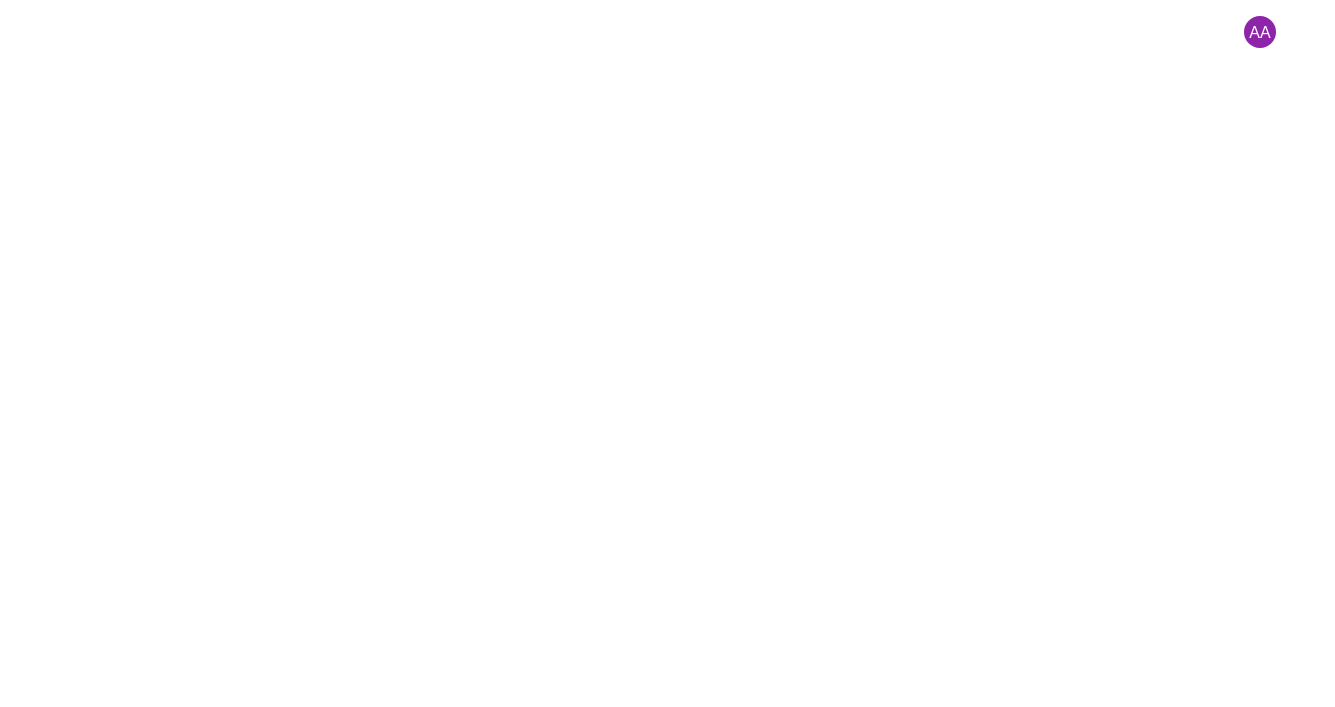 scroll, scrollTop: 0, scrollLeft: 0, axis: both 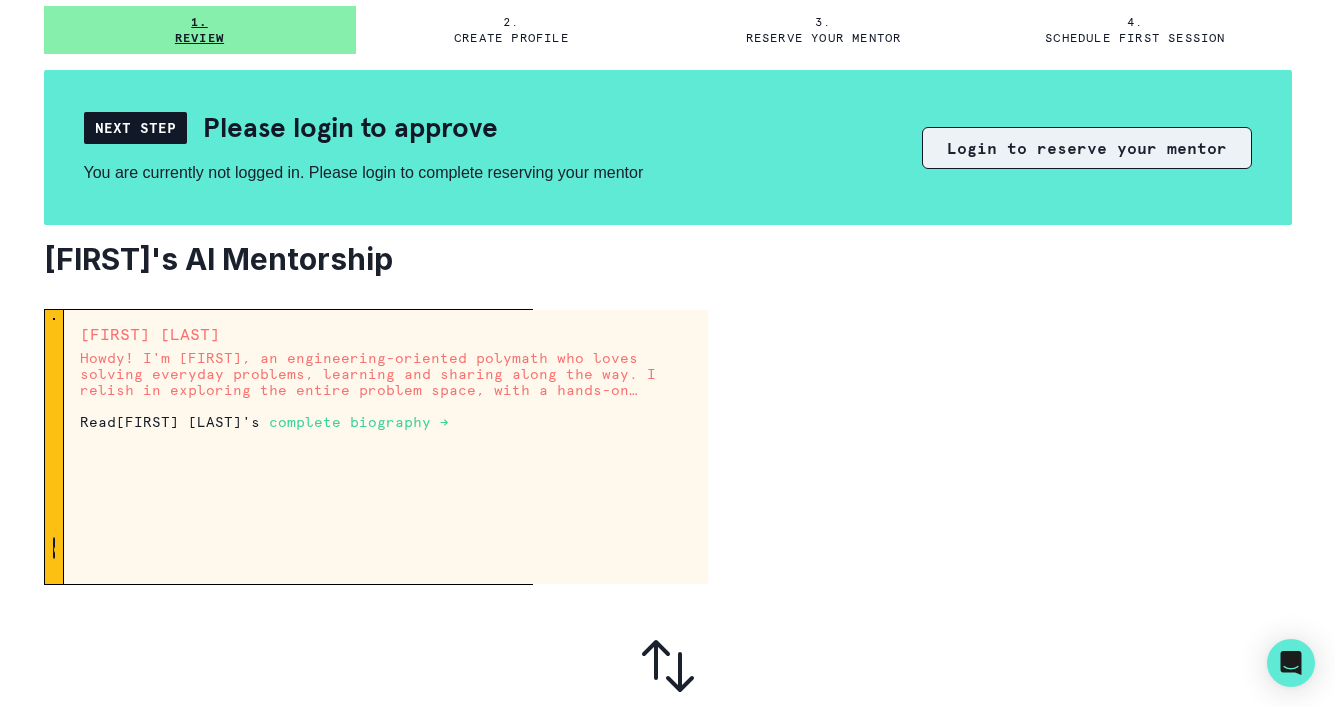 click on "Login to reserve your mentor" at bounding box center (1087, 148) 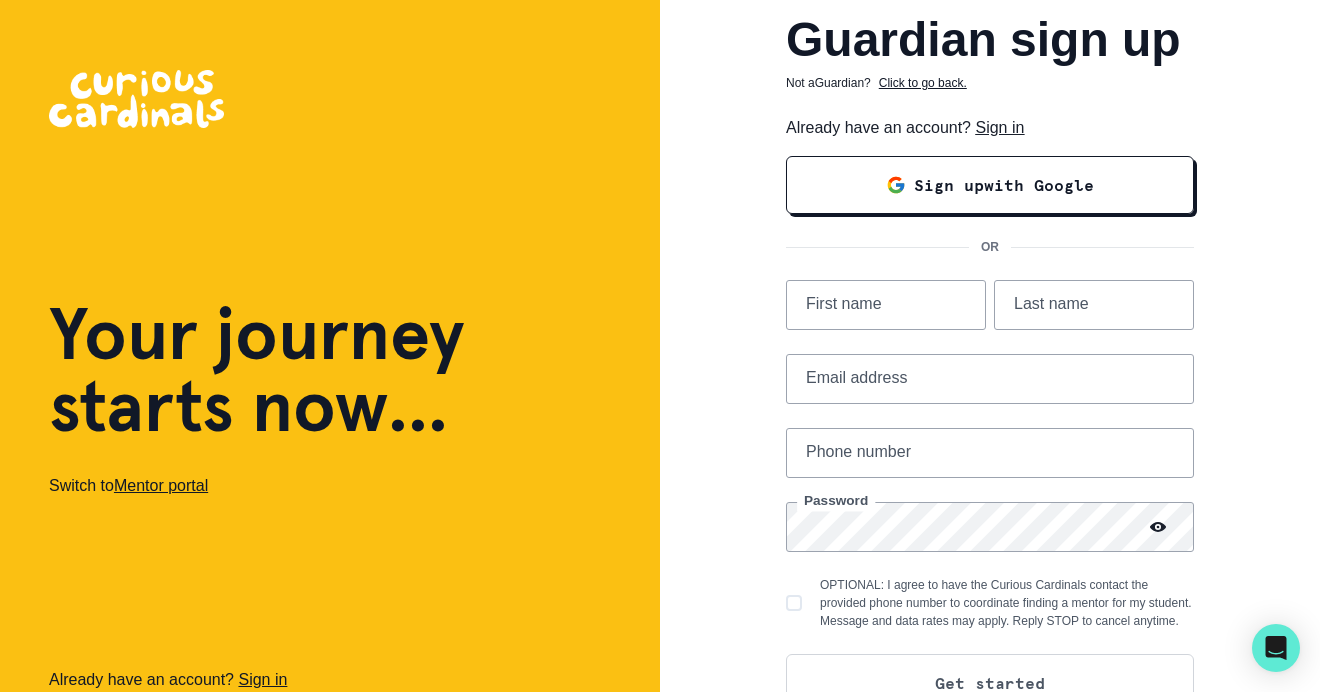 click on "Sign in" at bounding box center [999, 127] 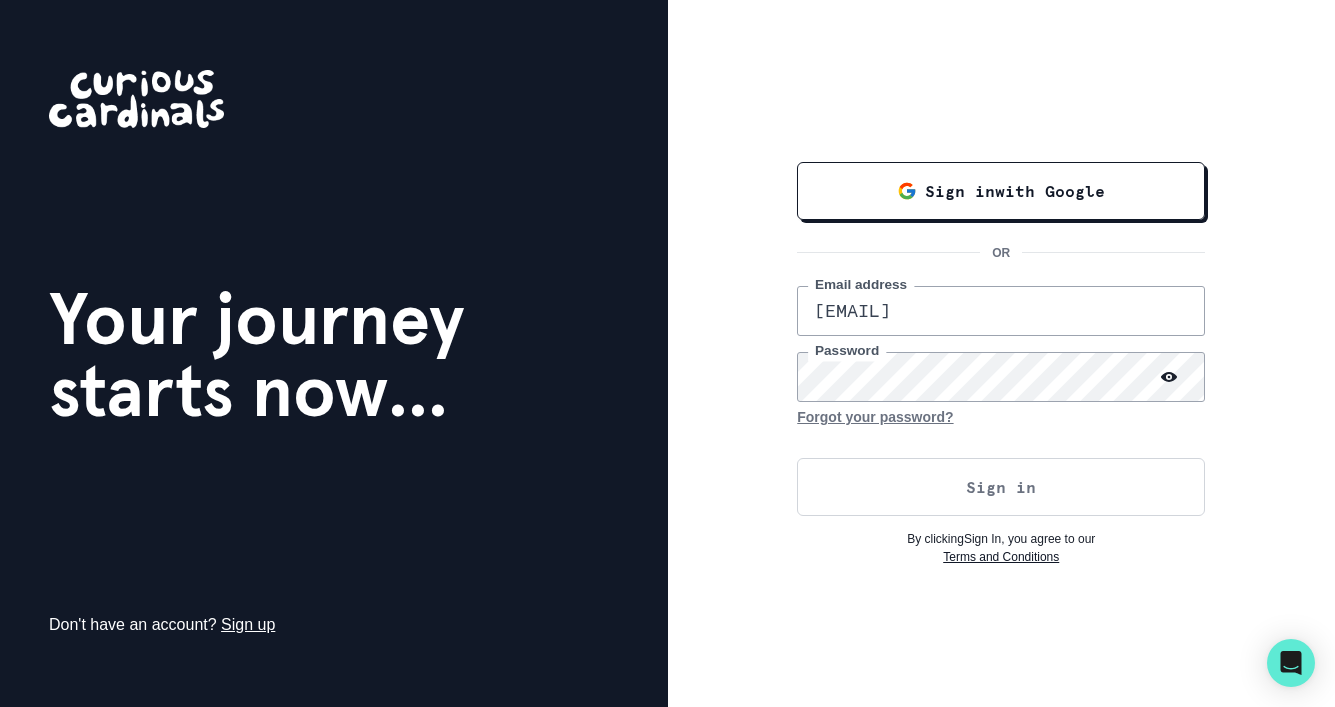 click on "Sign in" at bounding box center [1001, 487] 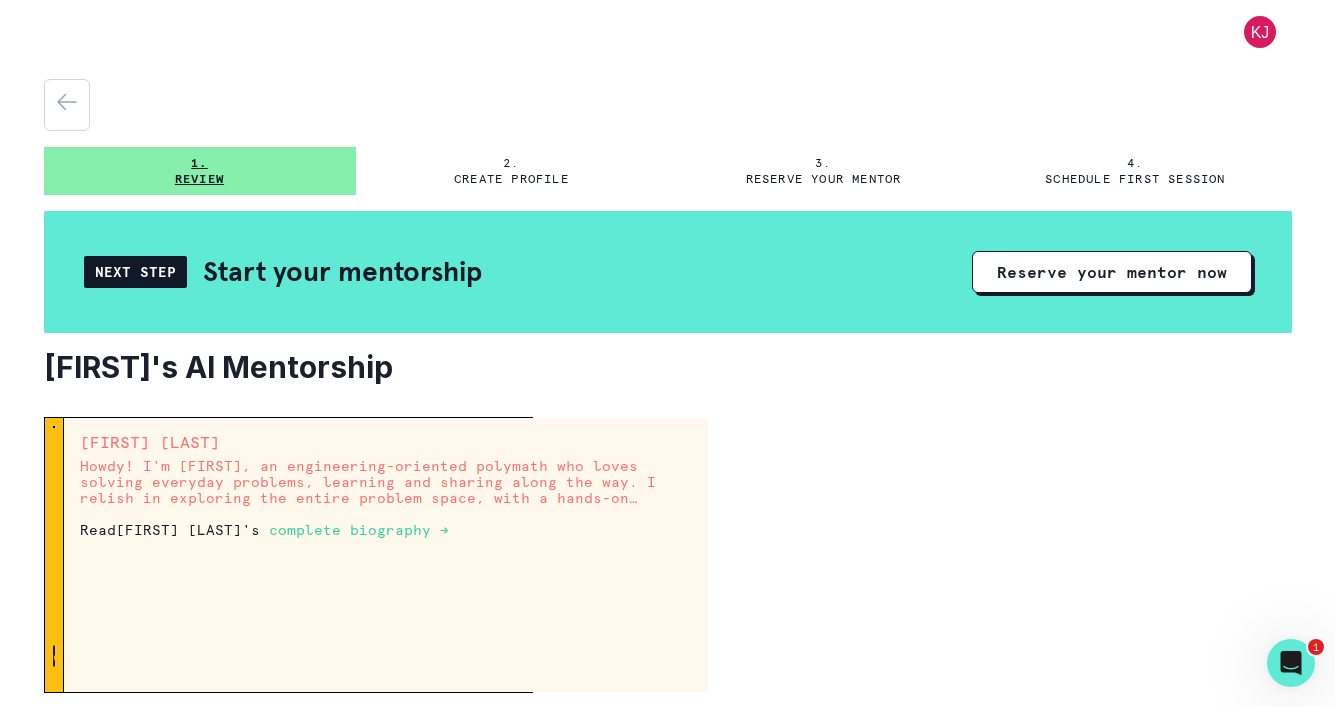 scroll, scrollTop: 0, scrollLeft: 0, axis: both 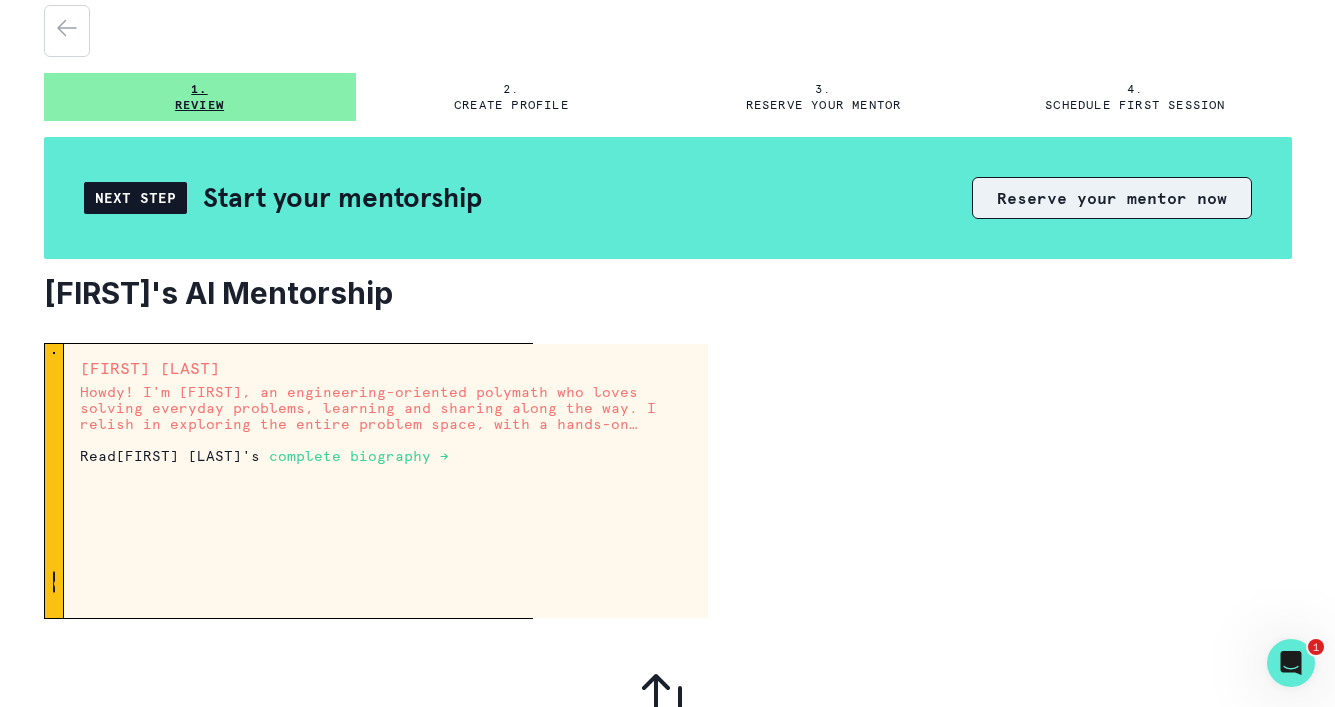 click on "Reserve your mentor now" at bounding box center (1112, 198) 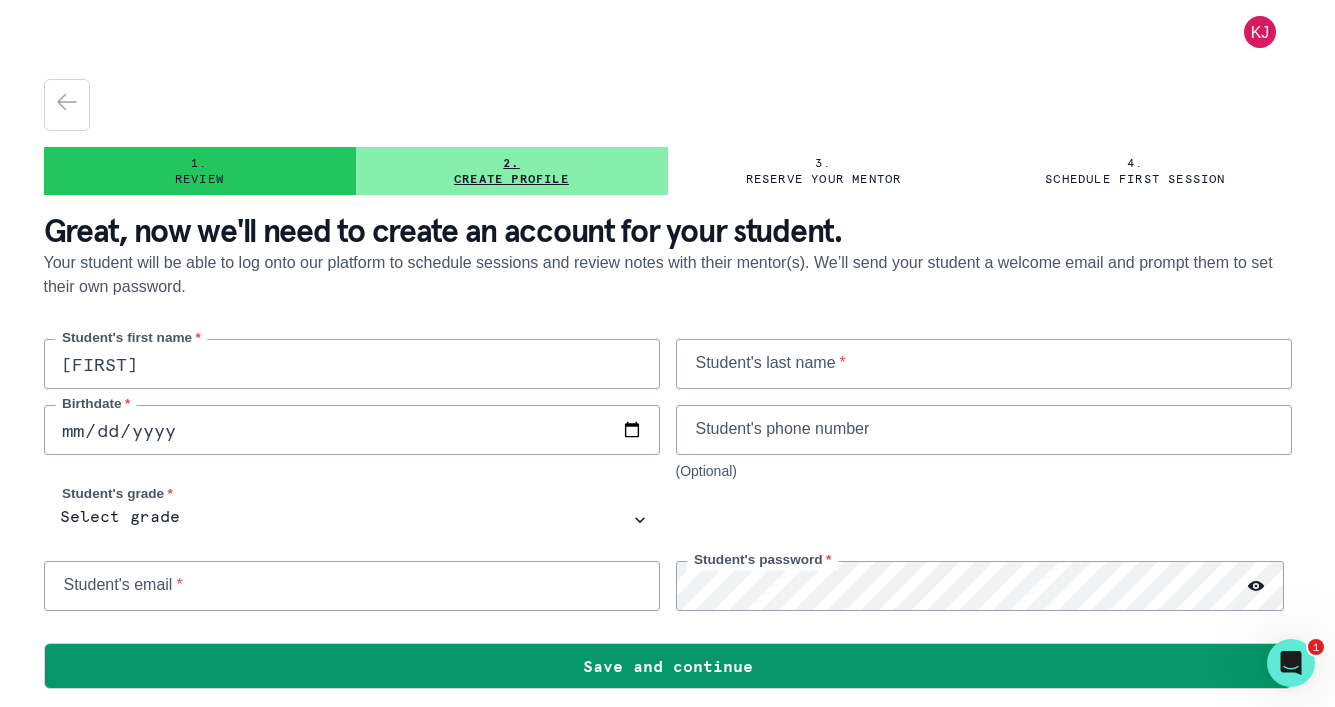 type on "[FIRST]" 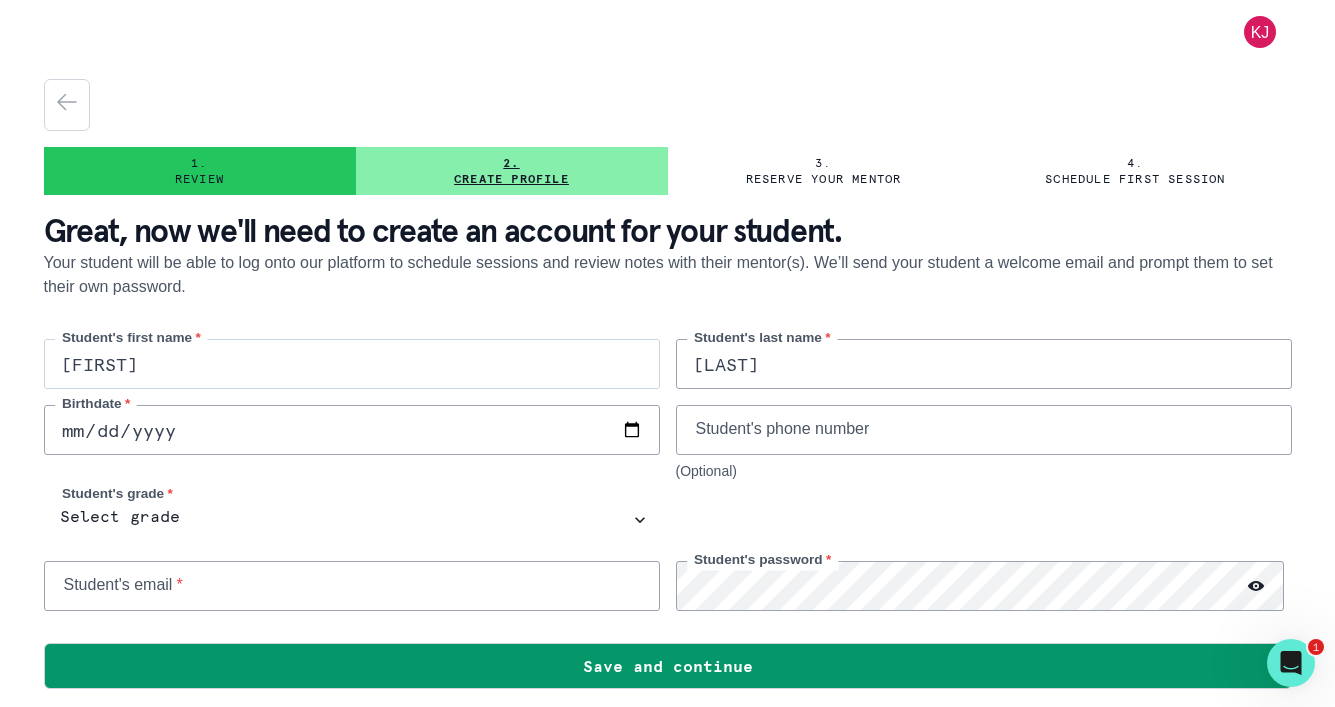 type on "[LAST]" 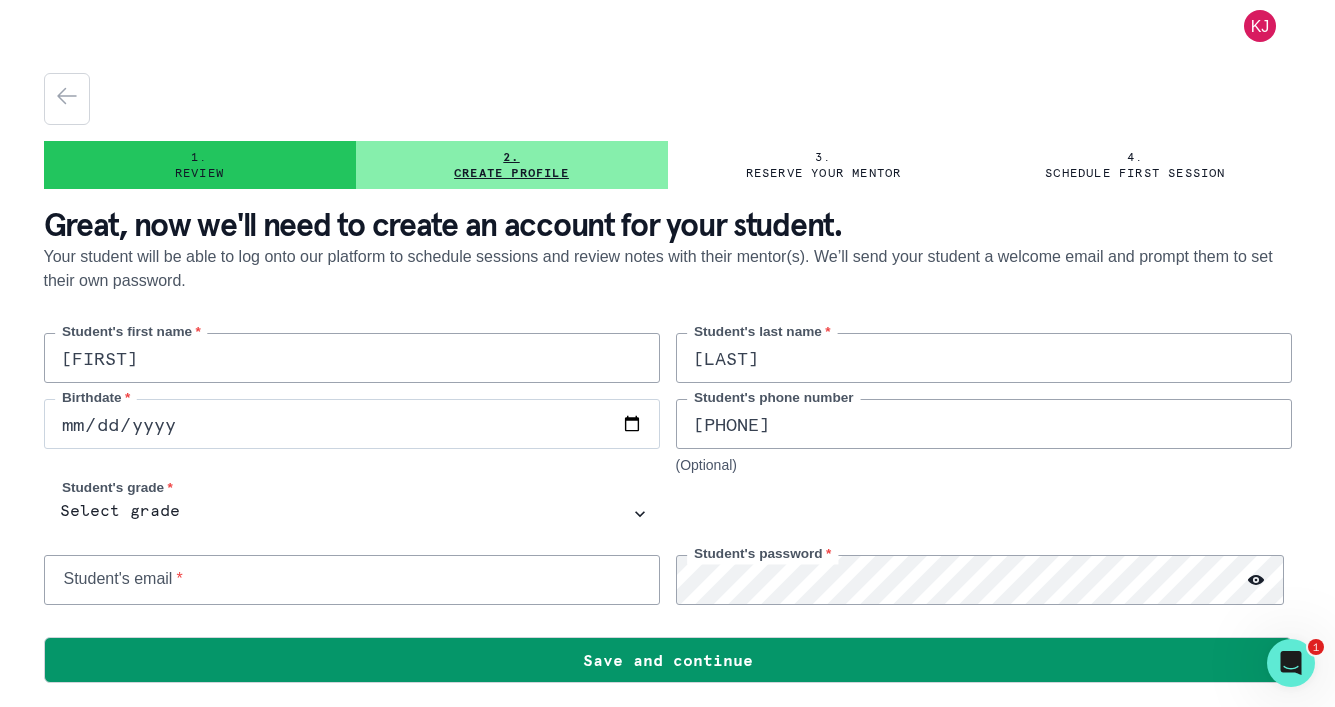 scroll, scrollTop: 6, scrollLeft: 0, axis: vertical 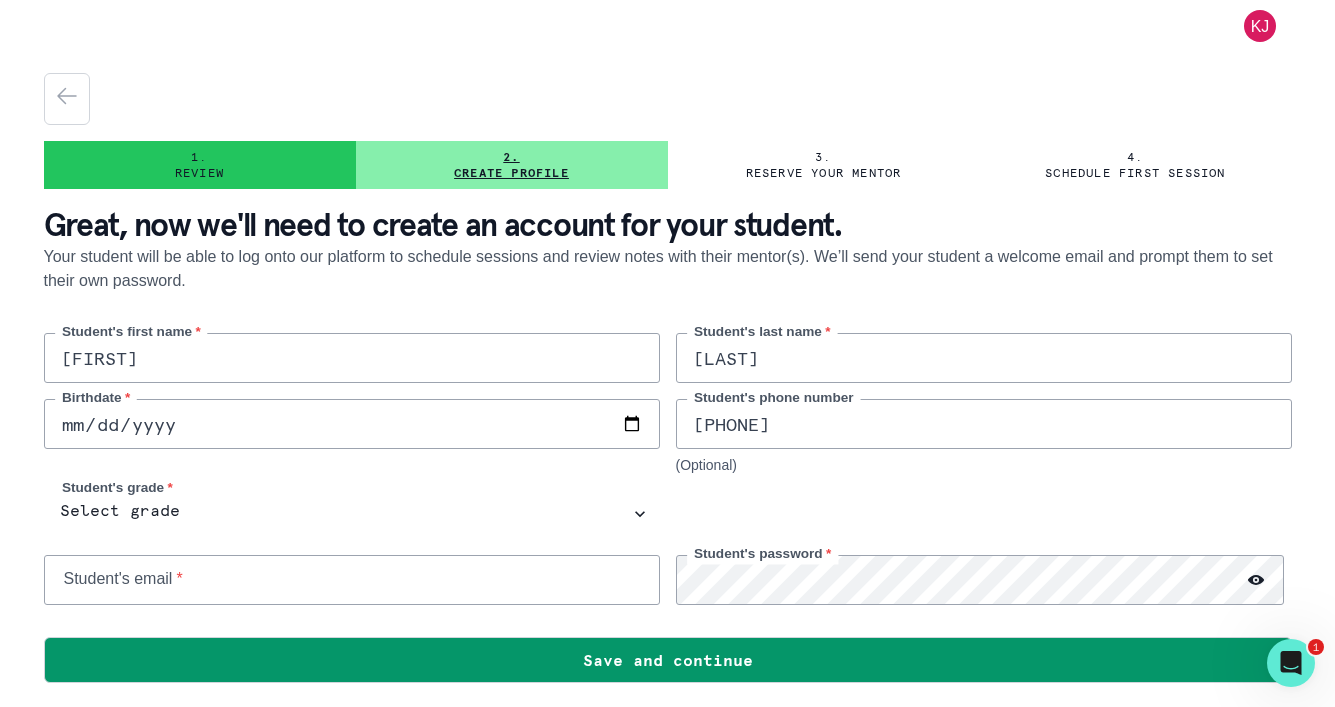 type on "[PHONE]" 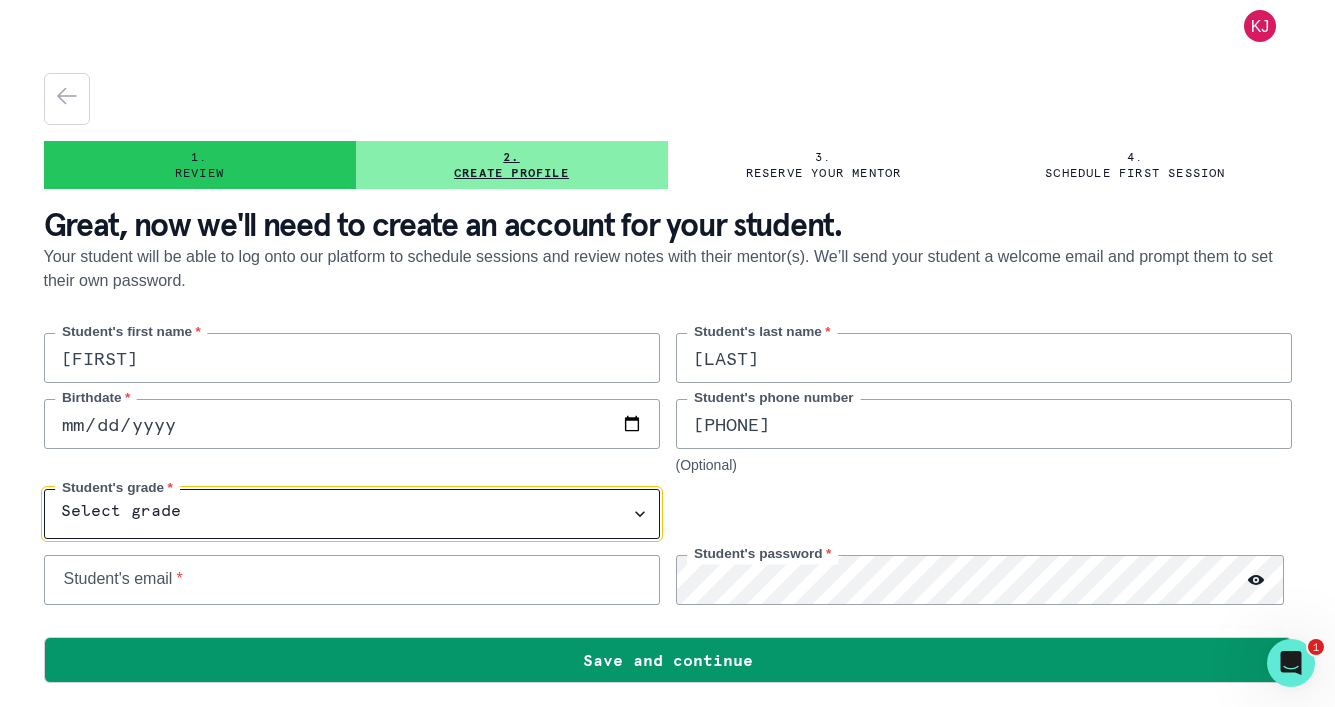 select on "12th Grade" 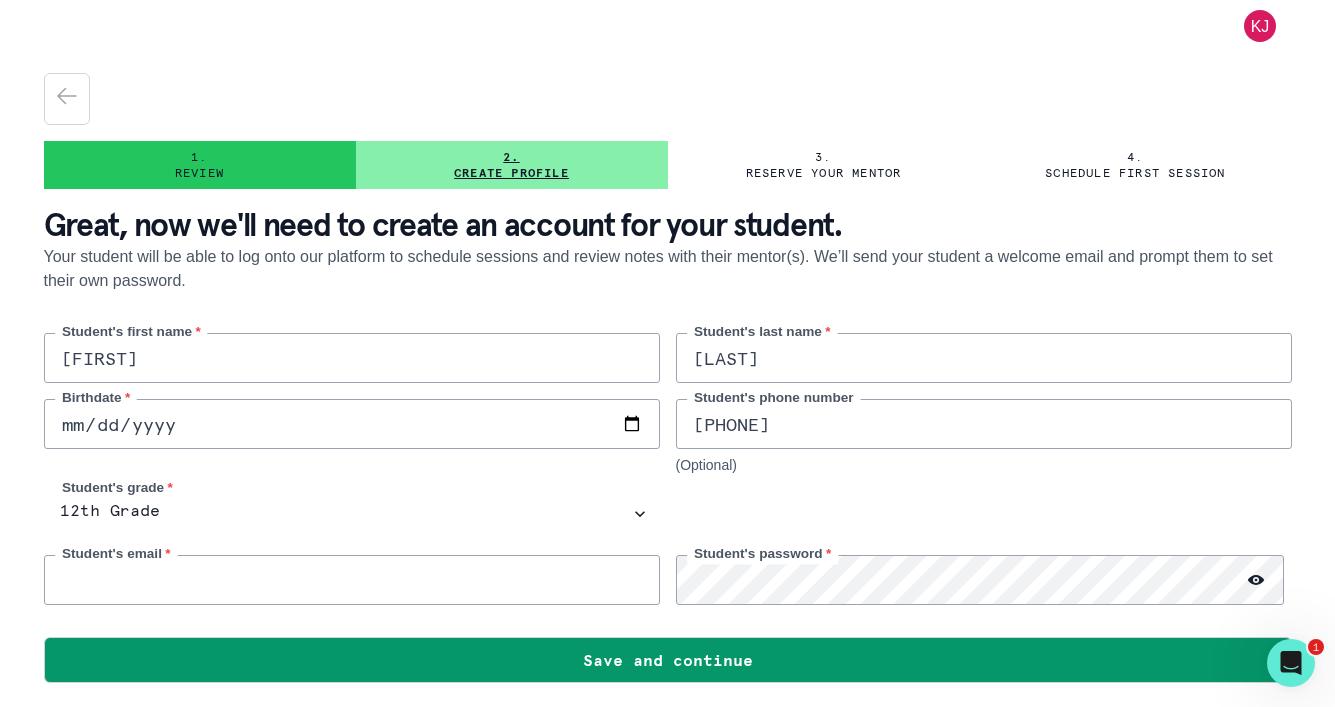 click at bounding box center [352, 580] 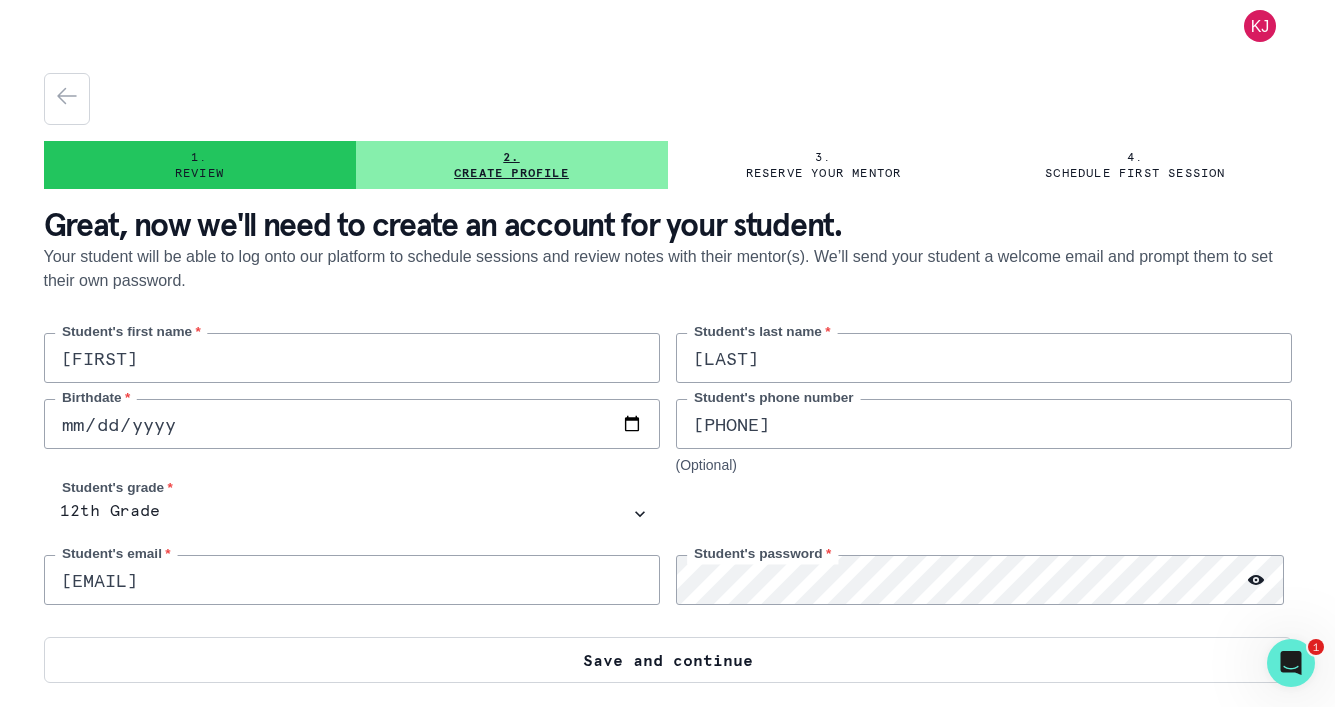 click on "Save and continue" at bounding box center [668, 660] 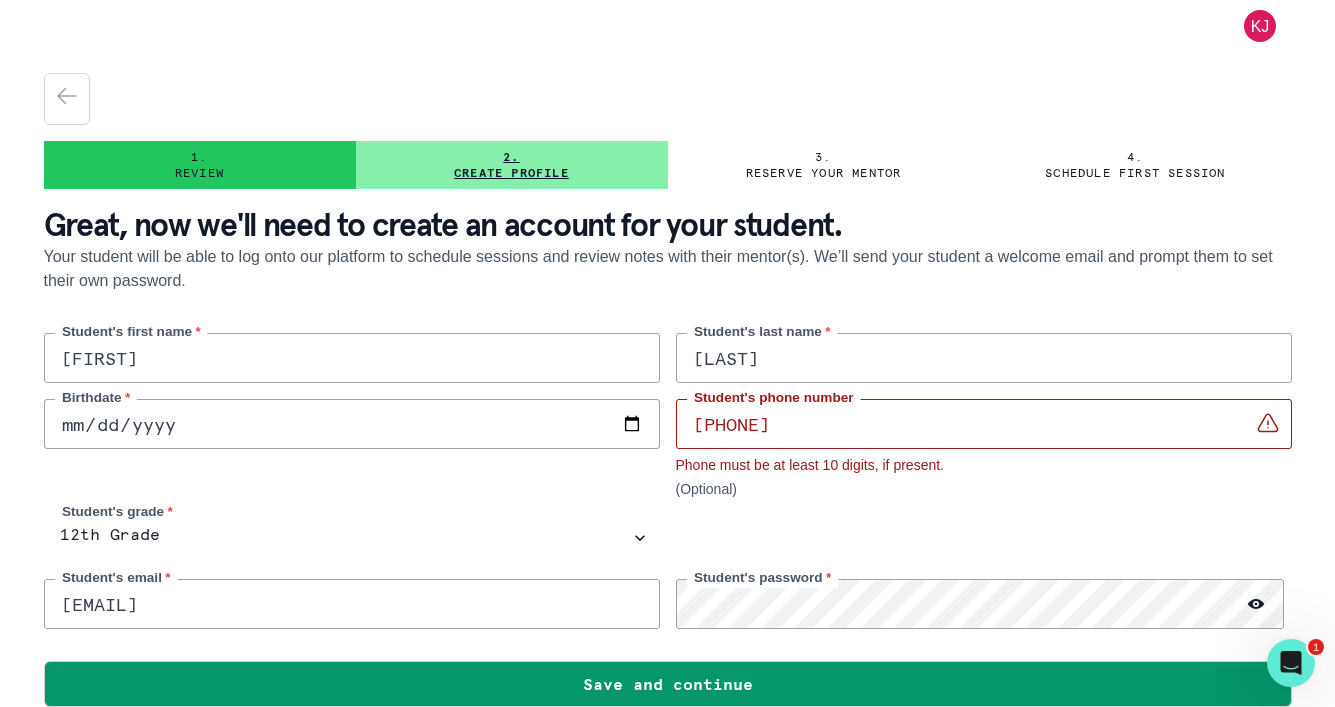 click on "[PHONE]" at bounding box center [984, 424] 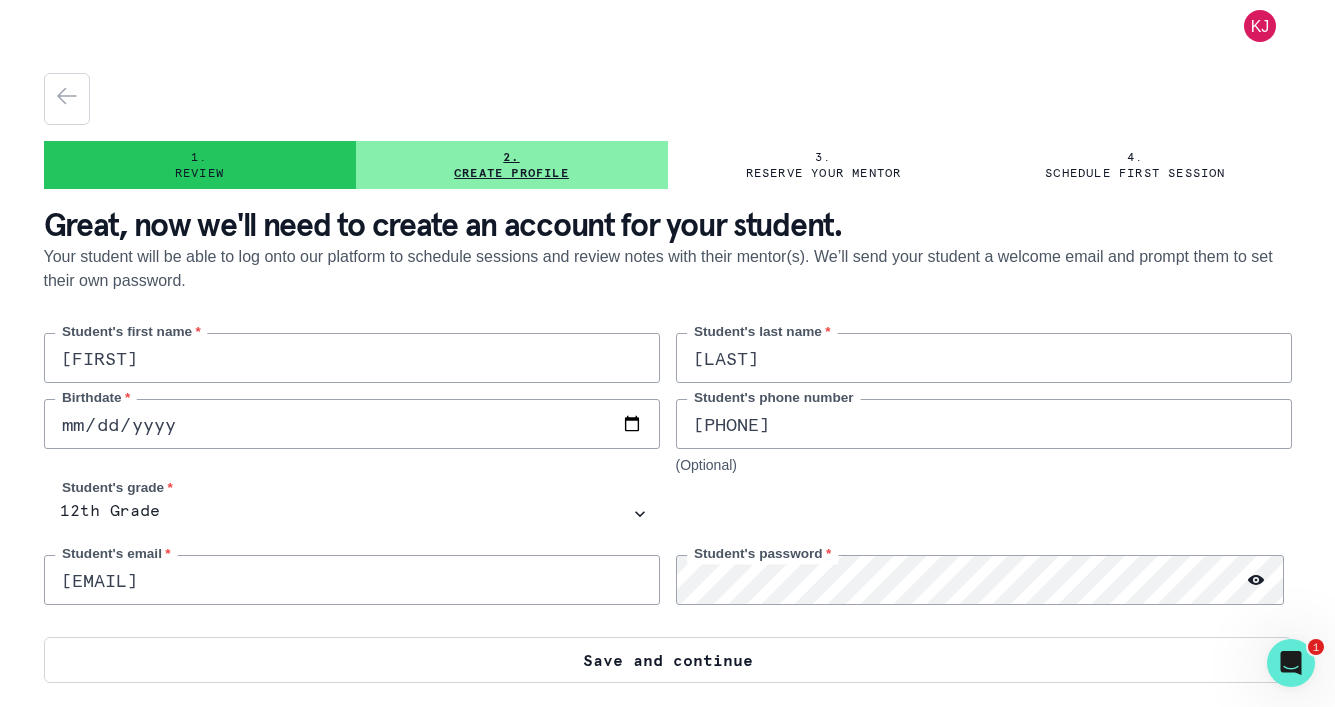type on "[PHONE]" 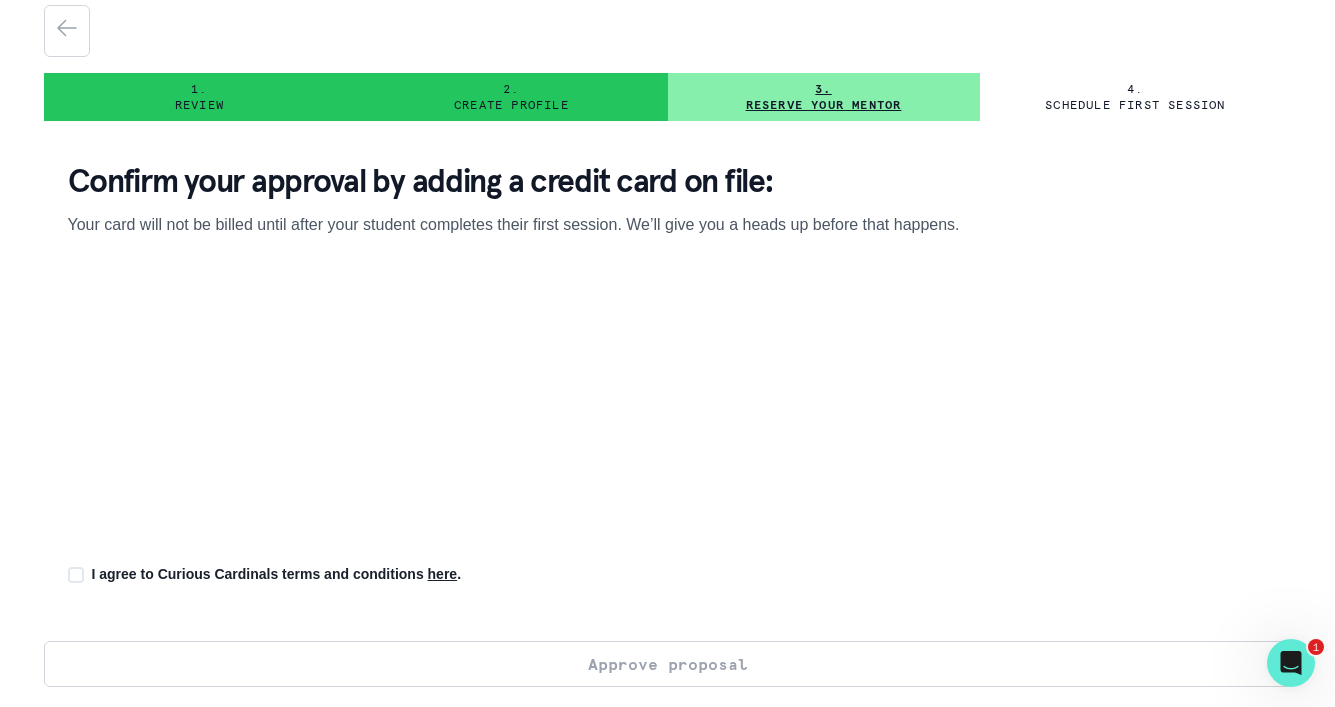 scroll, scrollTop: 78, scrollLeft: 0, axis: vertical 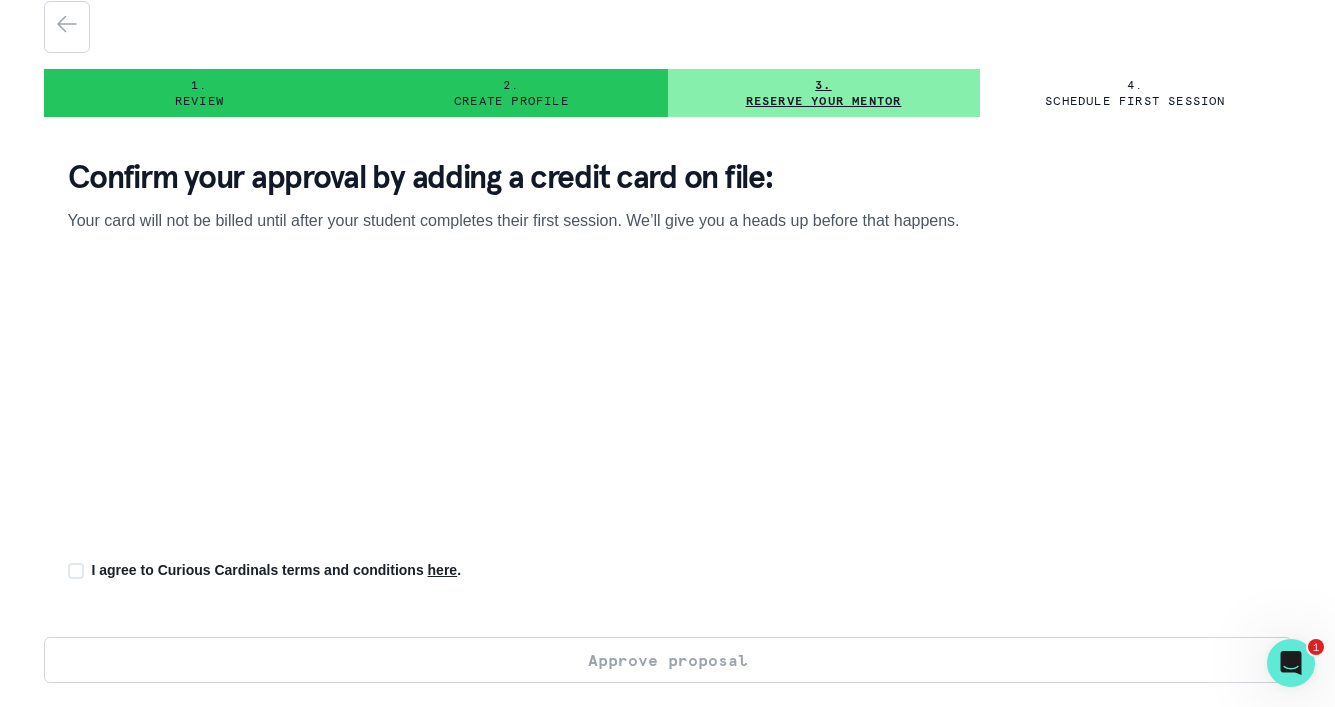 click on "Confirm your approval by adding a credit card on file: Your card will not be billed until after your student completes their first session. We’ll give you a heads up before that happens. Submit I agree to Curious Cardinals terms and conditions here ." at bounding box center [668, 385] 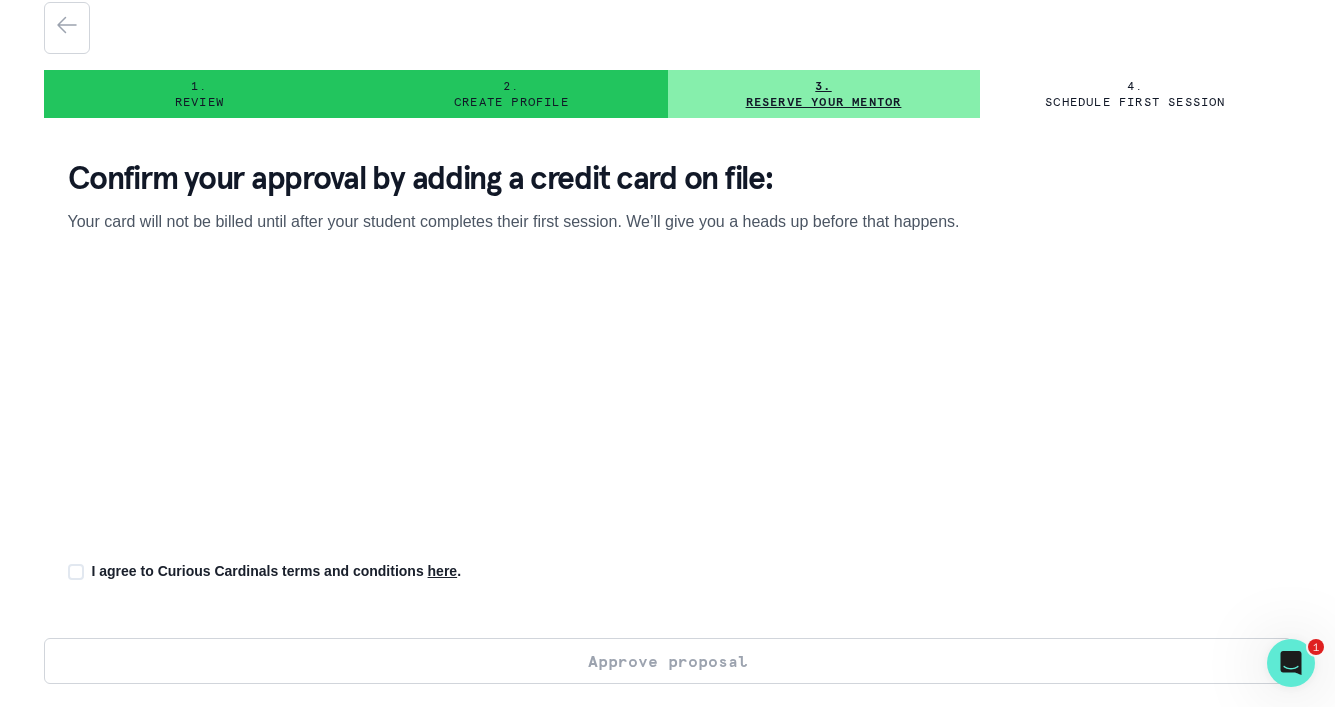 scroll, scrollTop: 0, scrollLeft: 0, axis: both 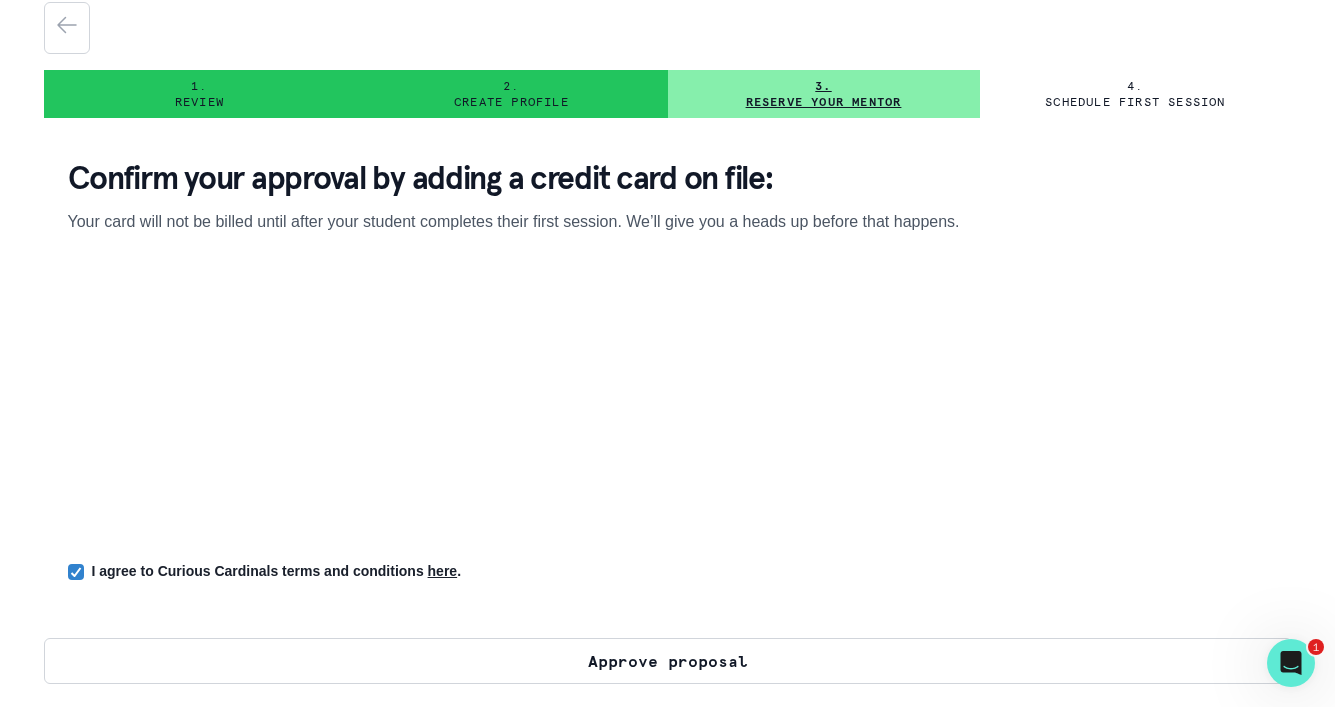 click on "Approve proposal" at bounding box center (668, 661) 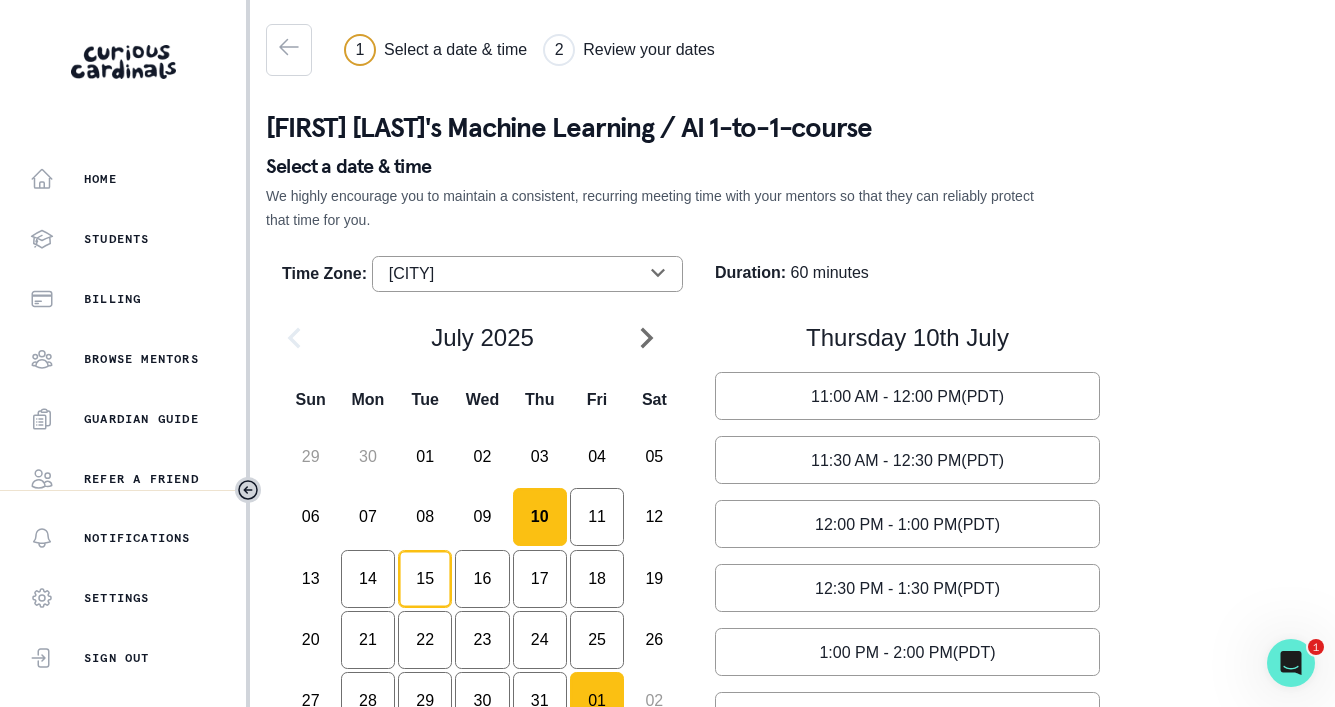 click on "15" at bounding box center (540, 517) 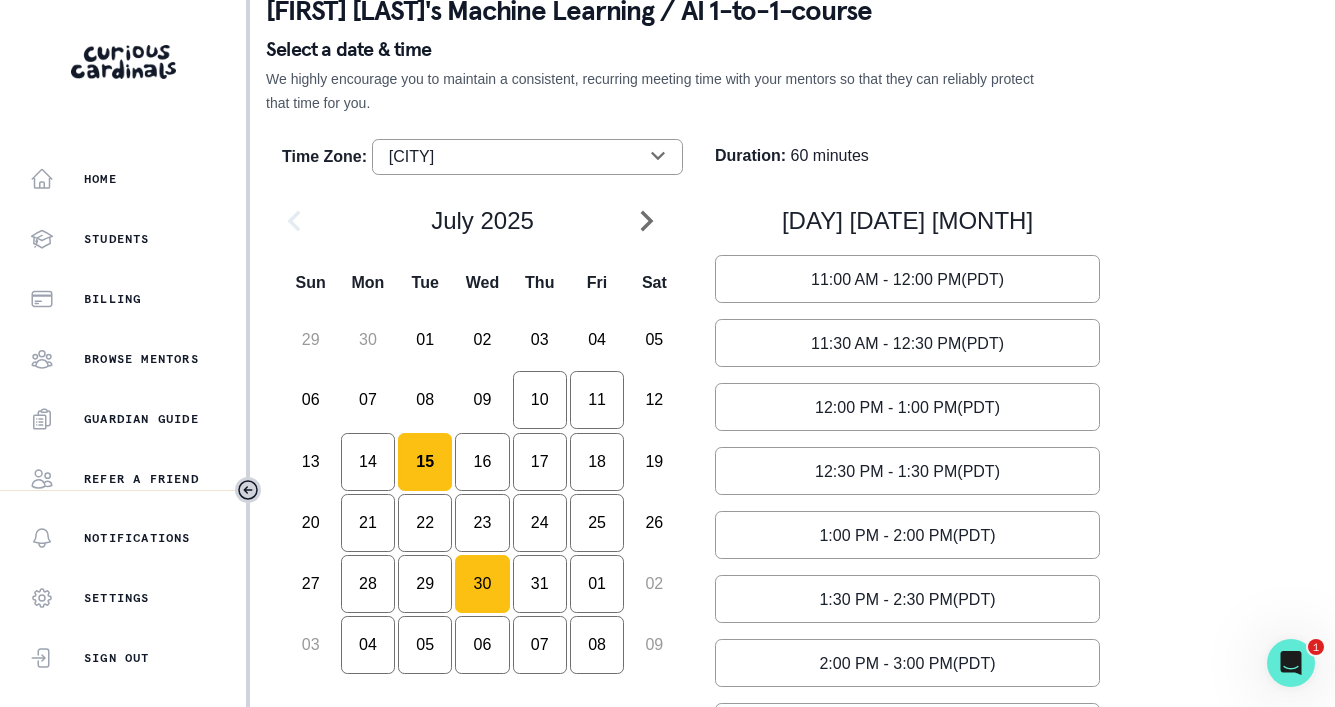 scroll, scrollTop: 119, scrollLeft: 0, axis: vertical 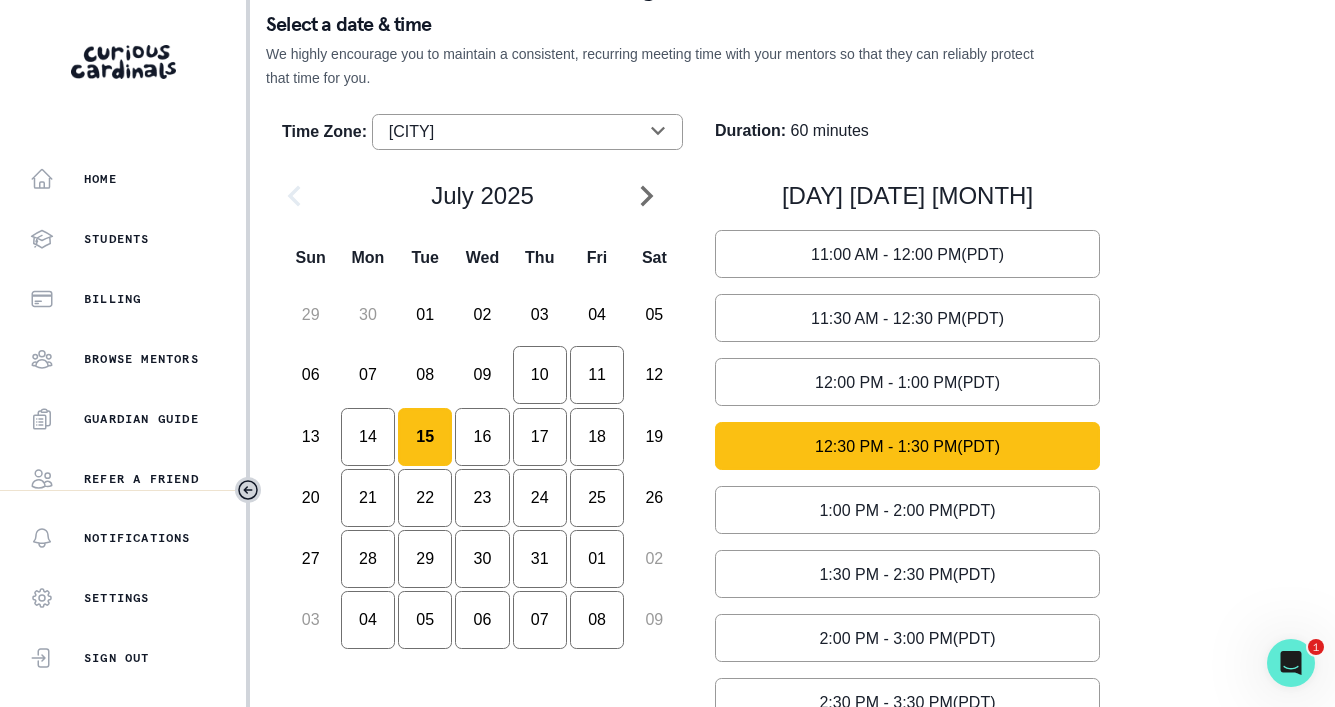 click on "Select time [TIME] - [TIME]  ([TIMEZONE])" at bounding box center [907, 254] 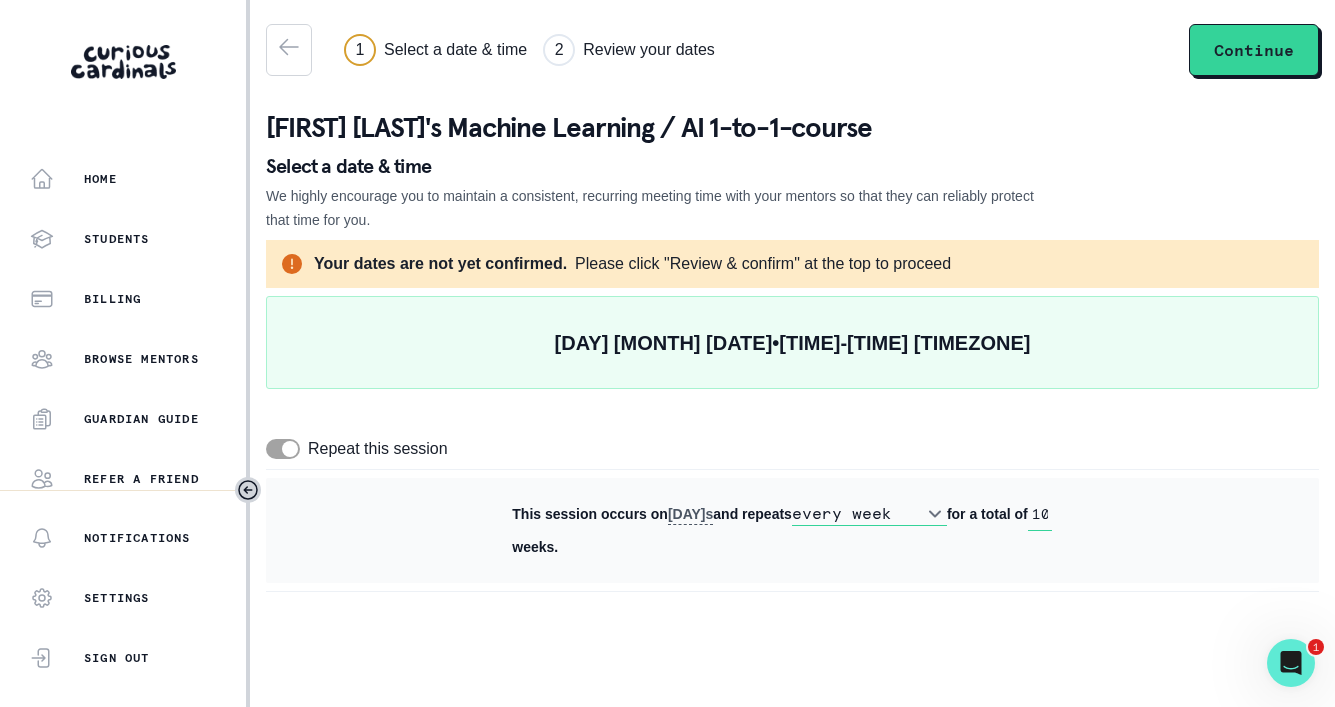 click at bounding box center [290, 449] 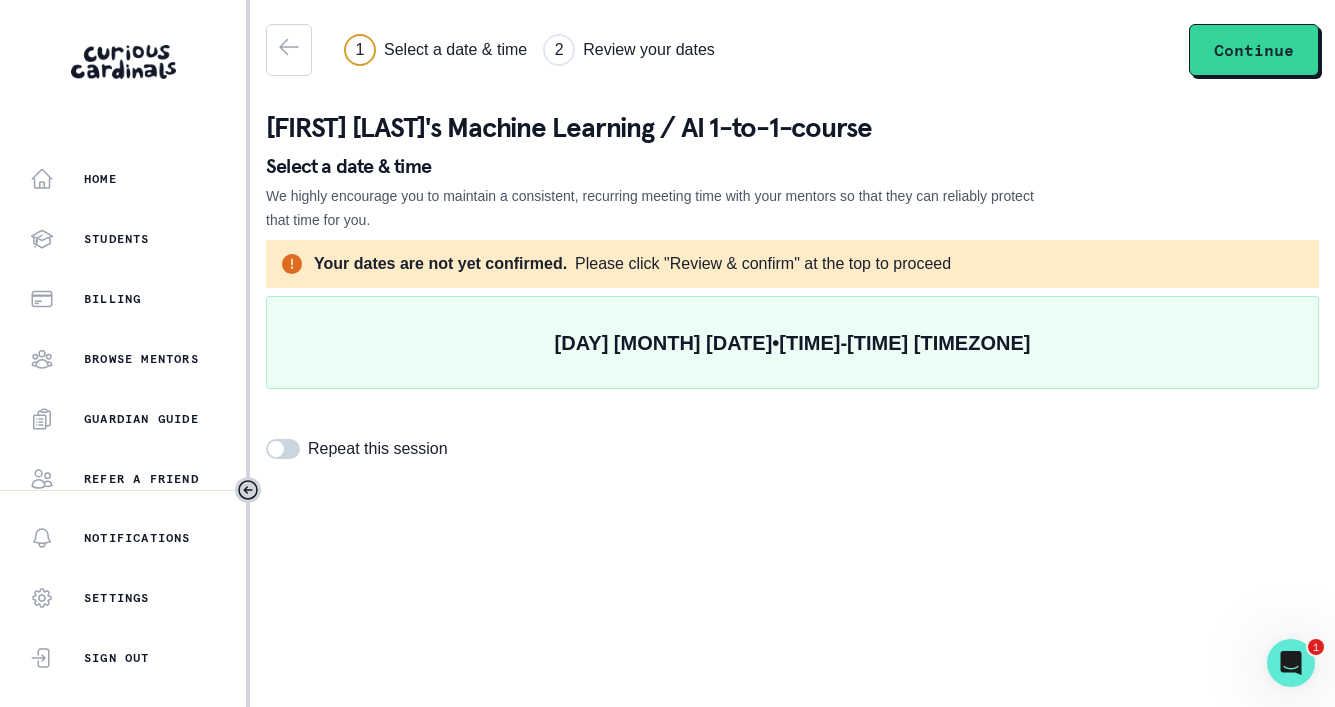 click at bounding box center (283, 449) 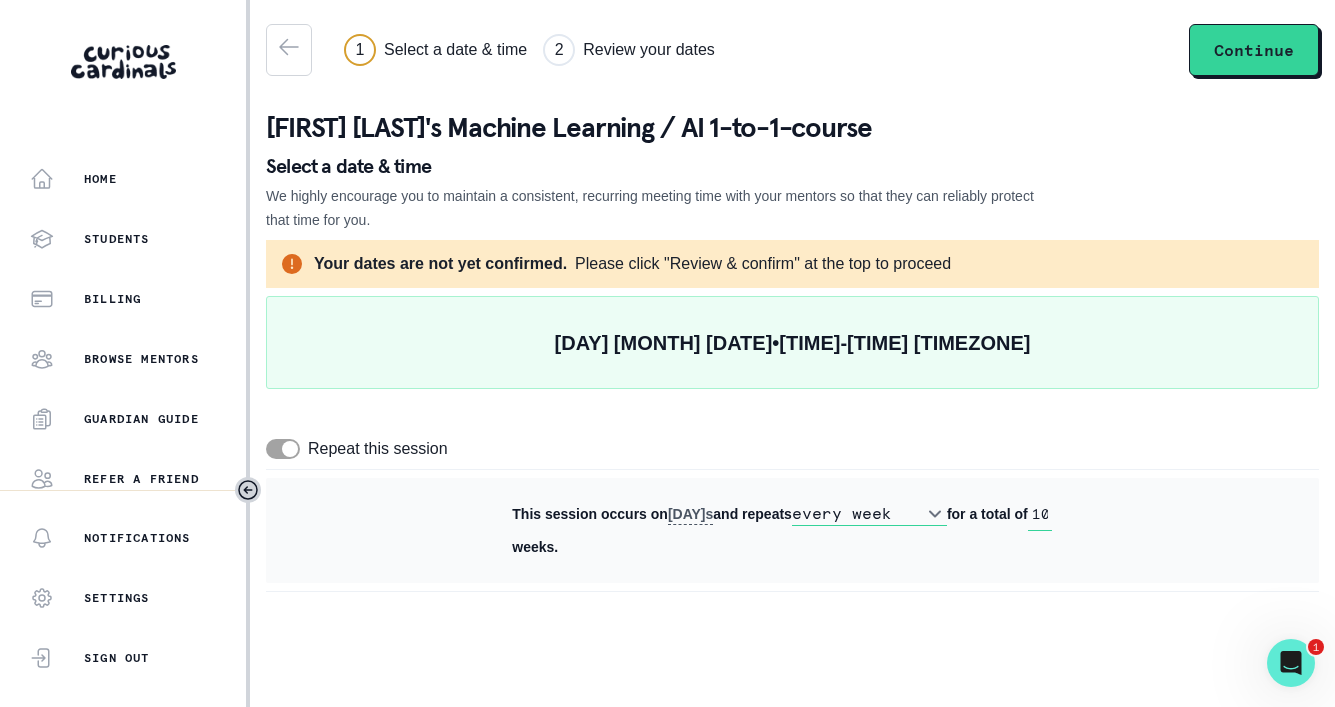 click on "10" at bounding box center (1040, 514) 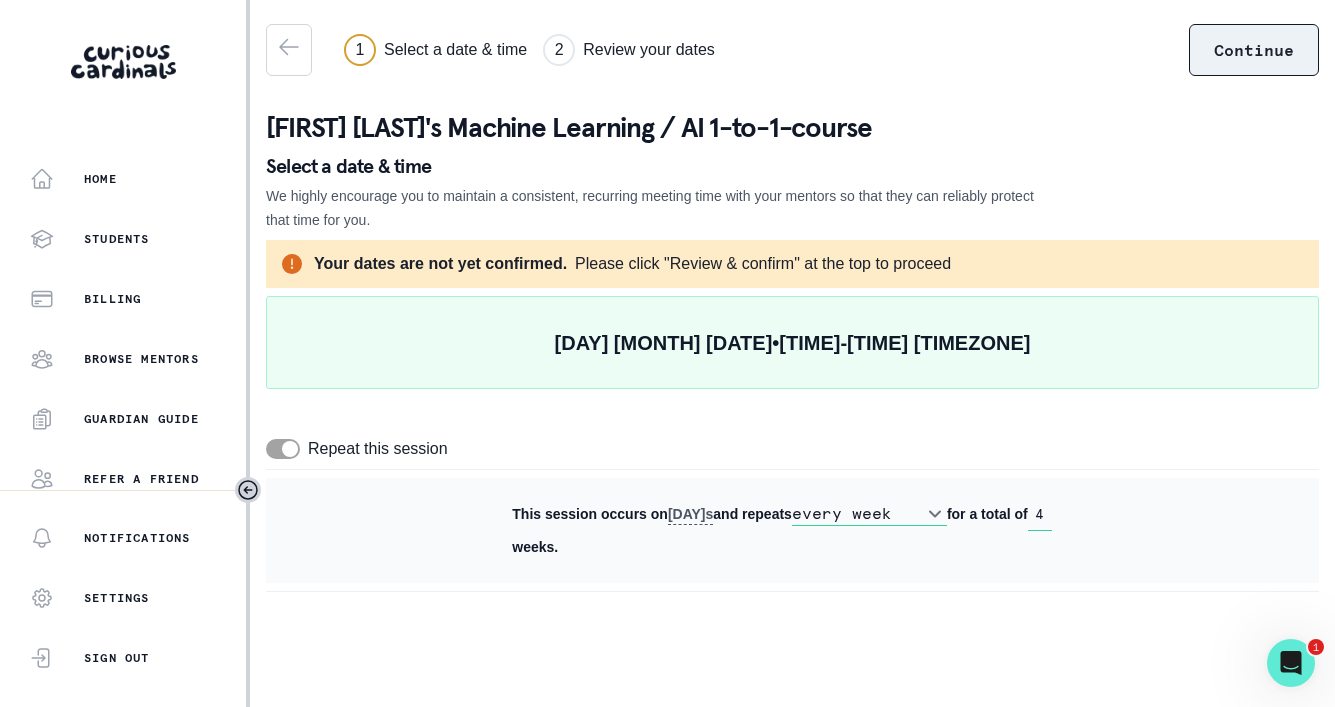 type on "4" 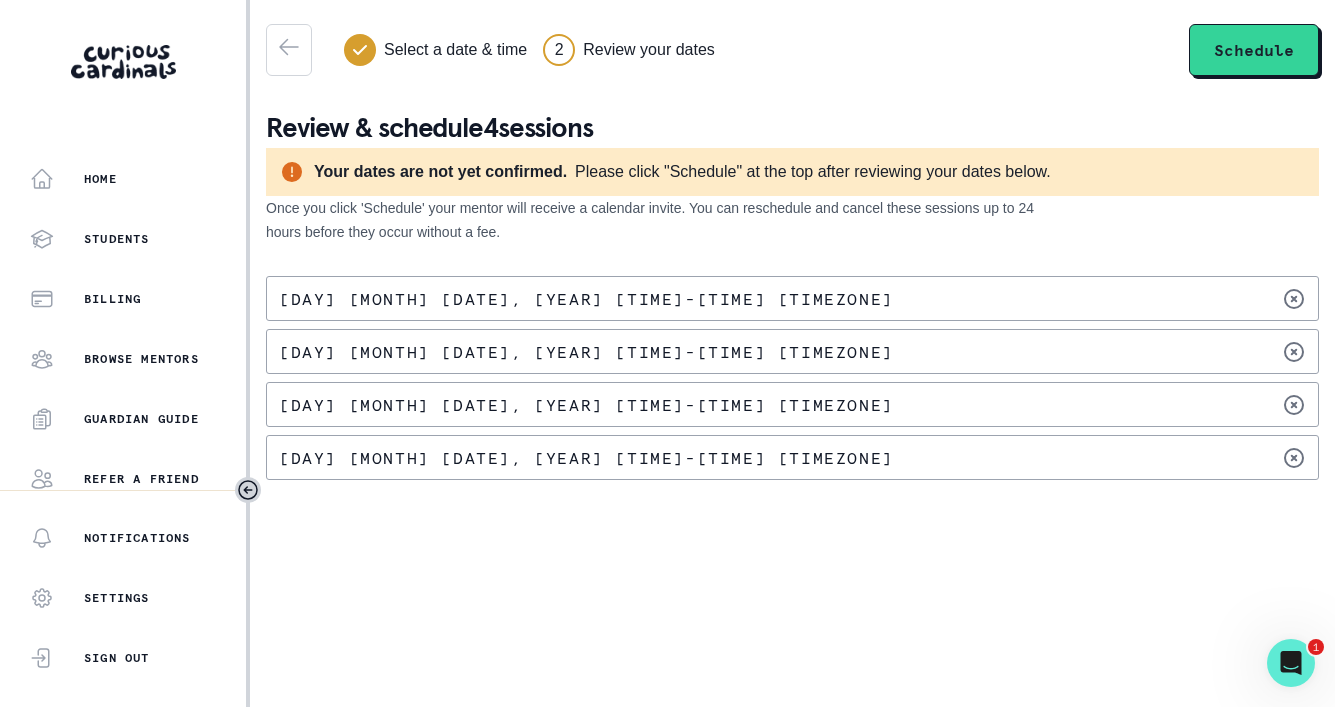 click at bounding box center (289, 47) 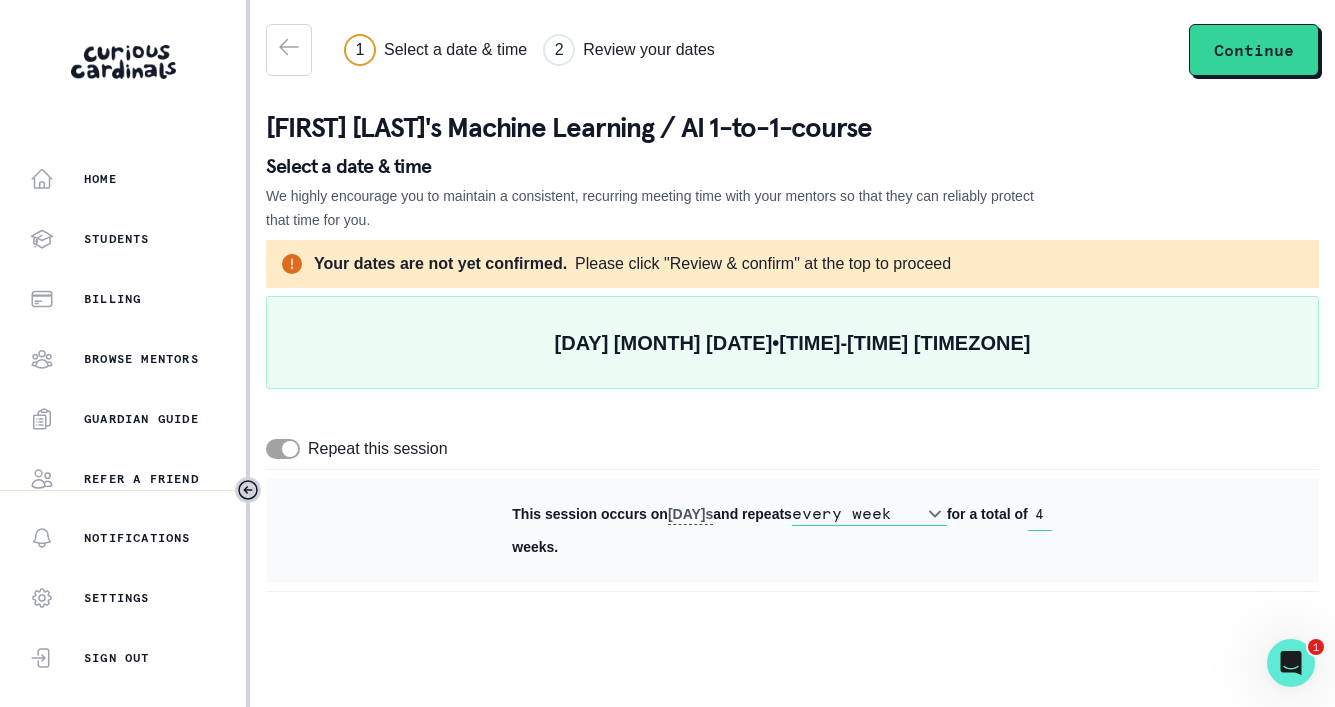 click on "4" at bounding box center (1040, 514) 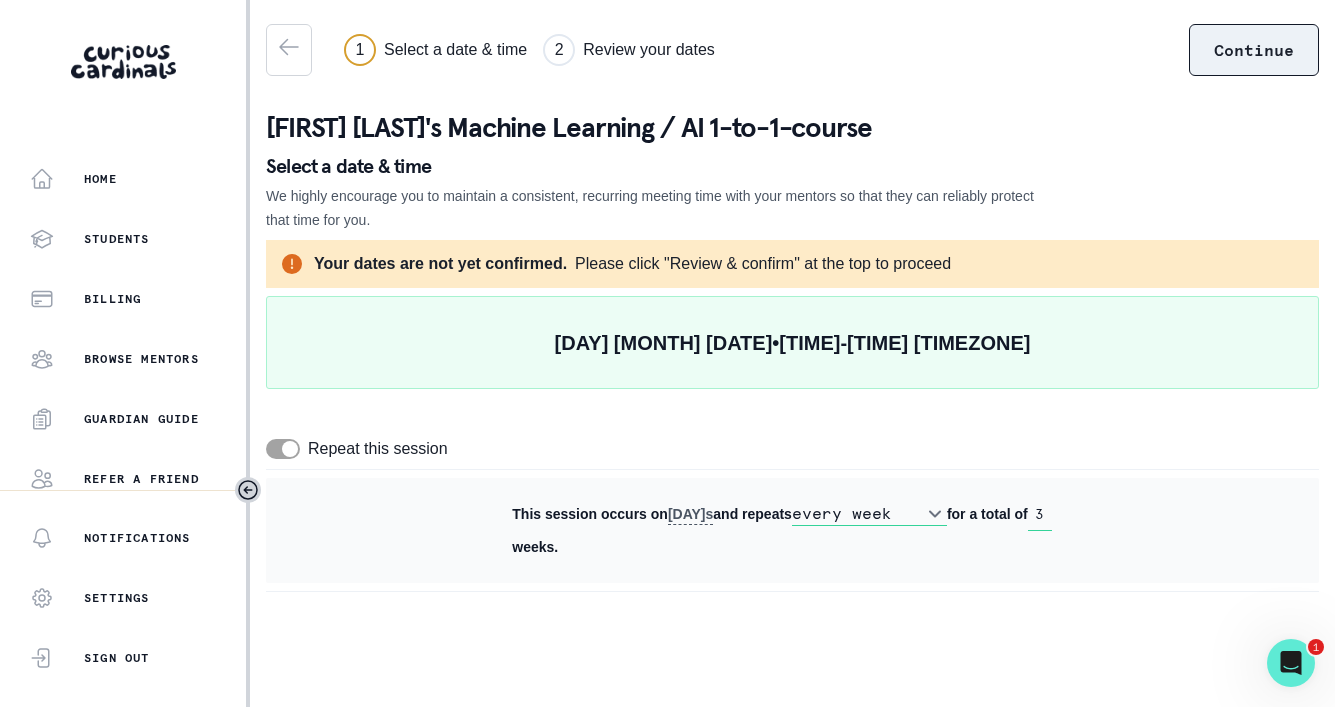 type on "3" 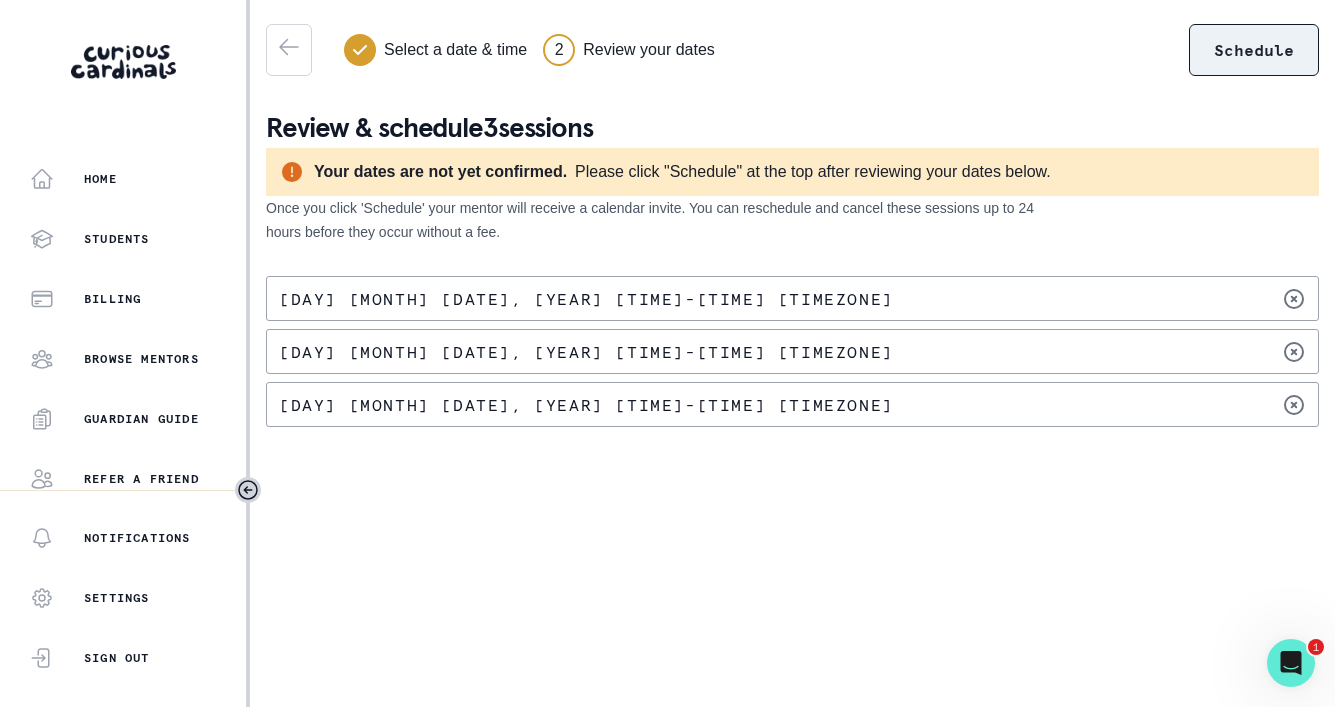 click on "Schedule" at bounding box center (1254, 50) 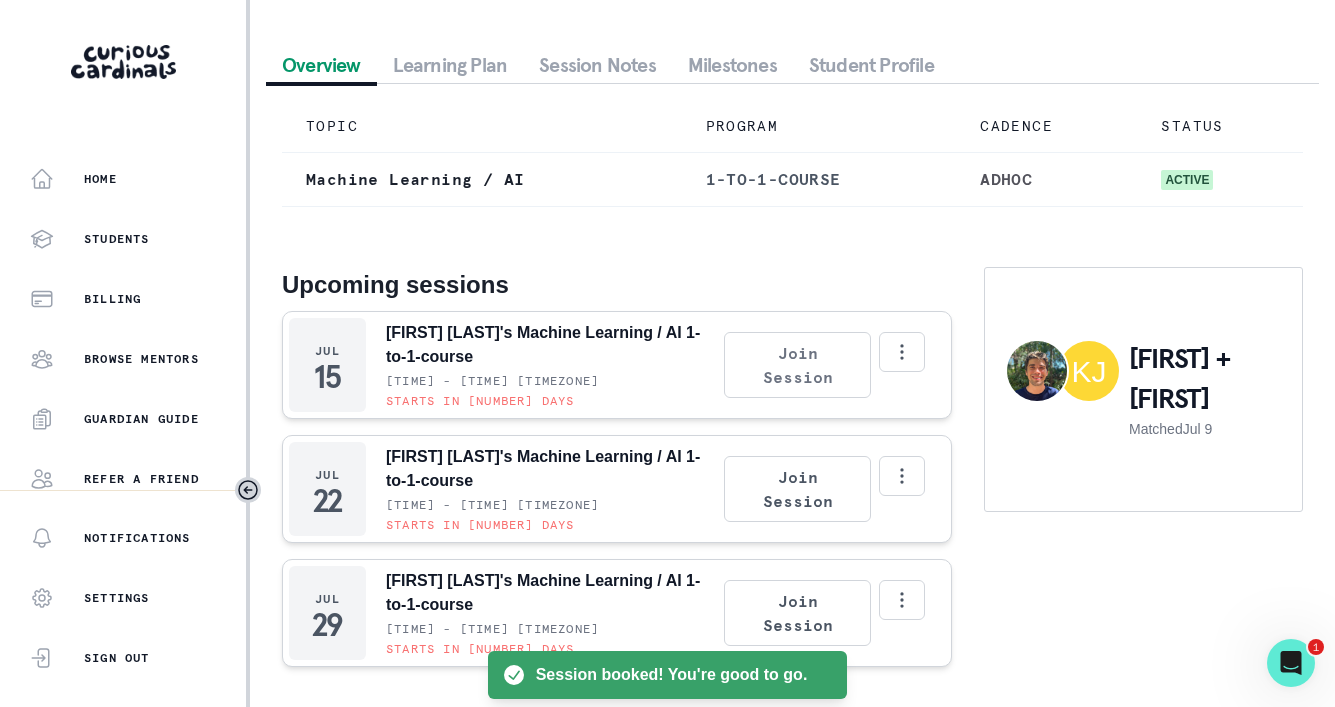 scroll, scrollTop: 176, scrollLeft: 0, axis: vertical 